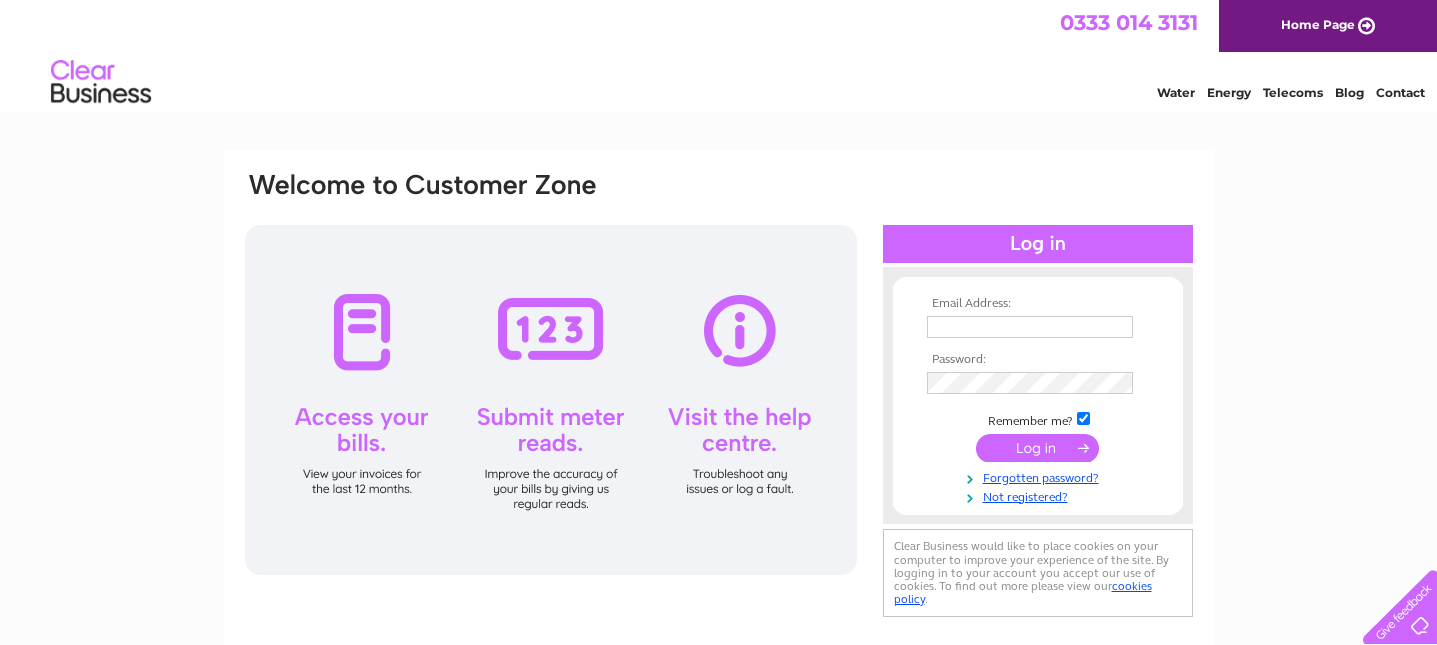 scroll, scrollTop: 0, scrollLeft: 0, axis: both 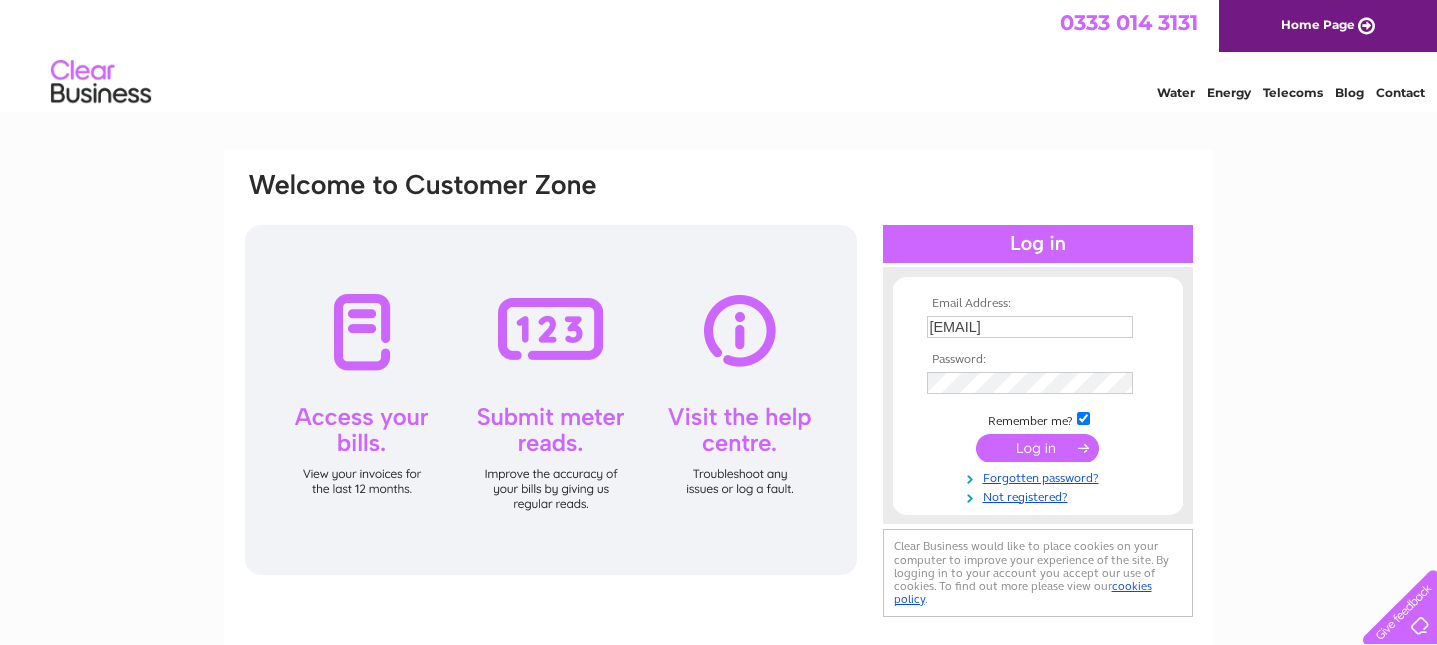 click at bounding box center (1037, 448) 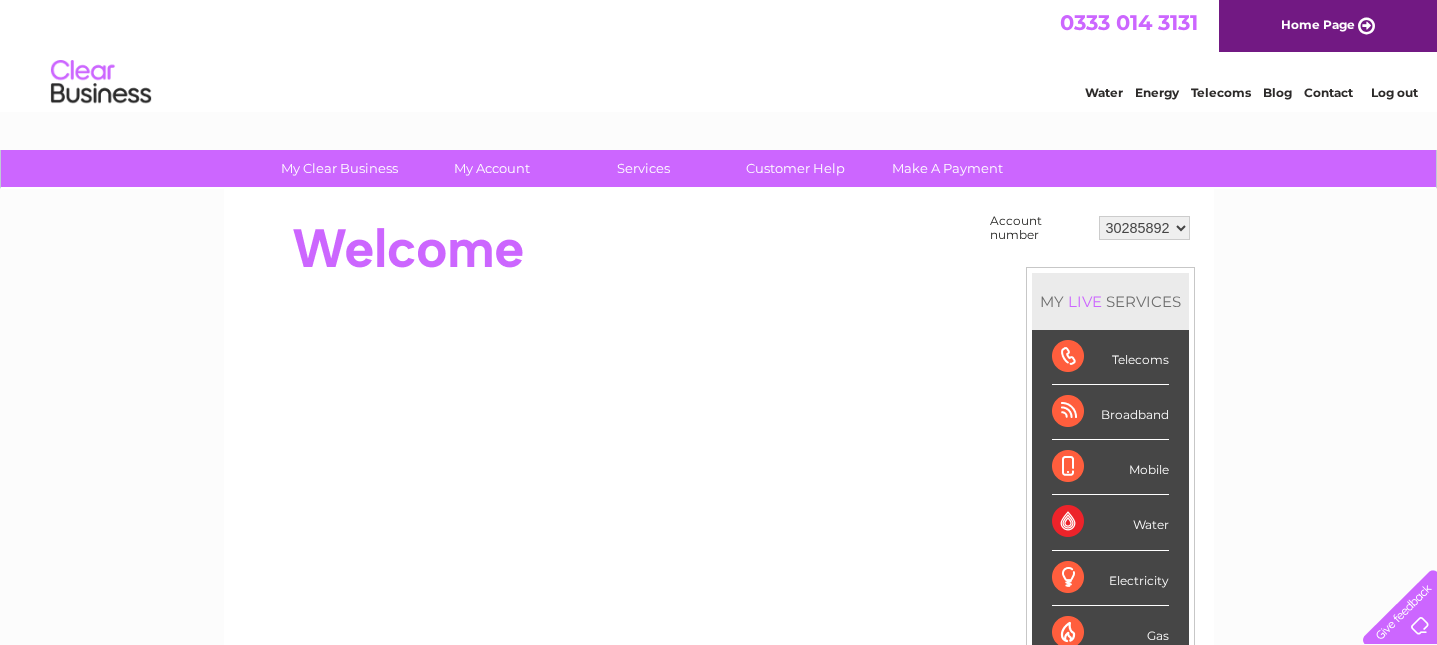 scroll, scrollTop: 0, scrollLeft: 0, axis: both 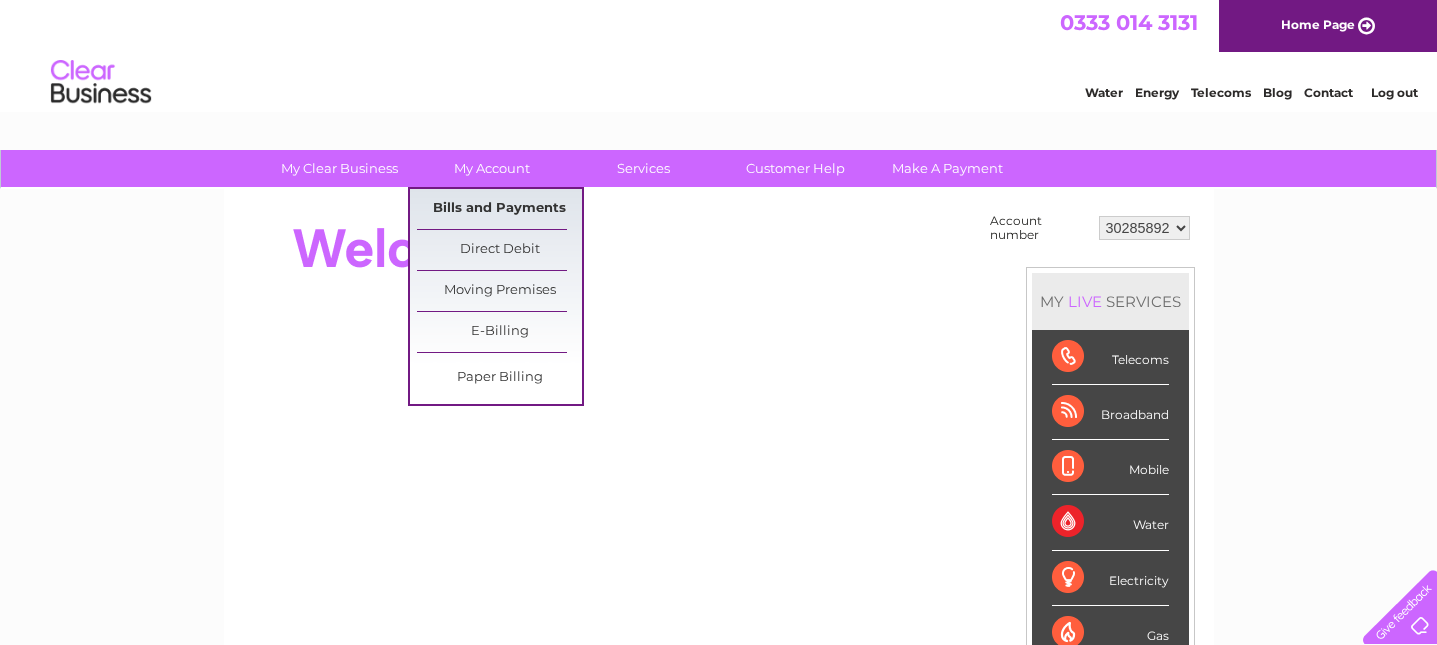 click on "Bills and Payments" at bounding box center [499, 209] 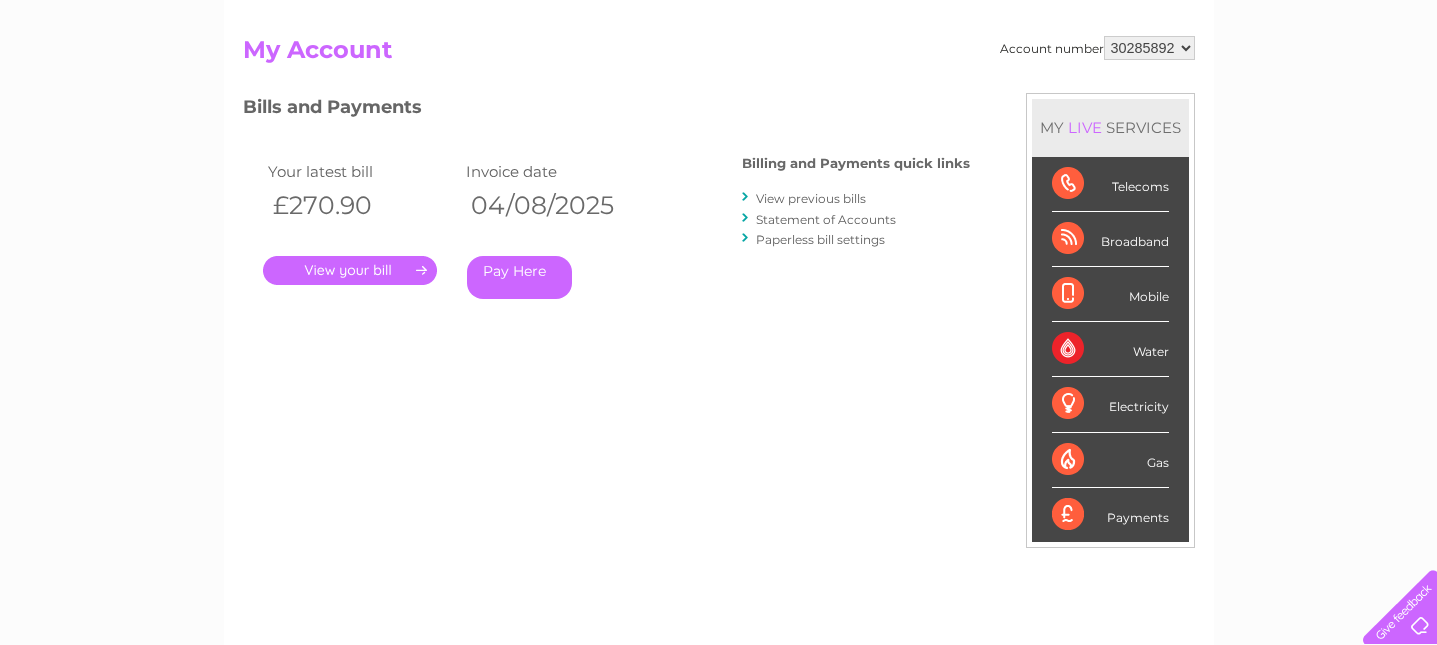 scroll, scrollTop: 195, scrollLeft: 0, axis: vertical 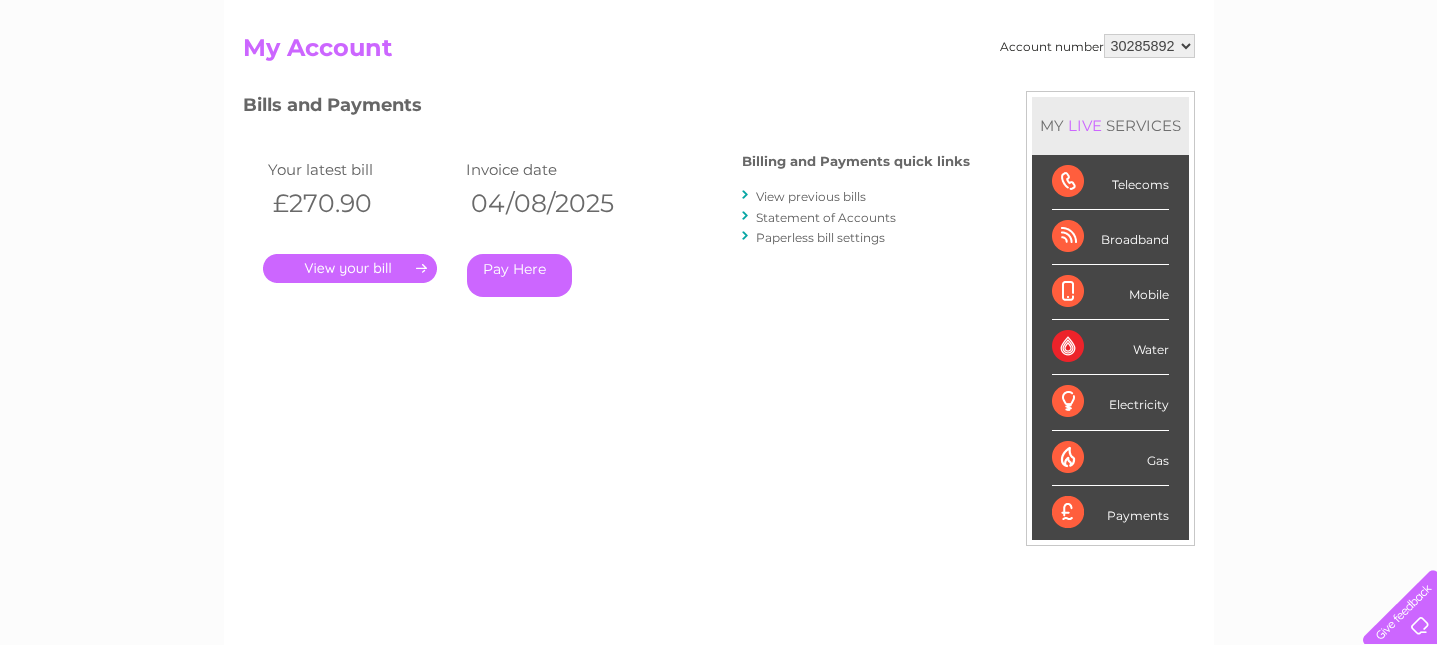 click on "." at bounding box center [350, 268] 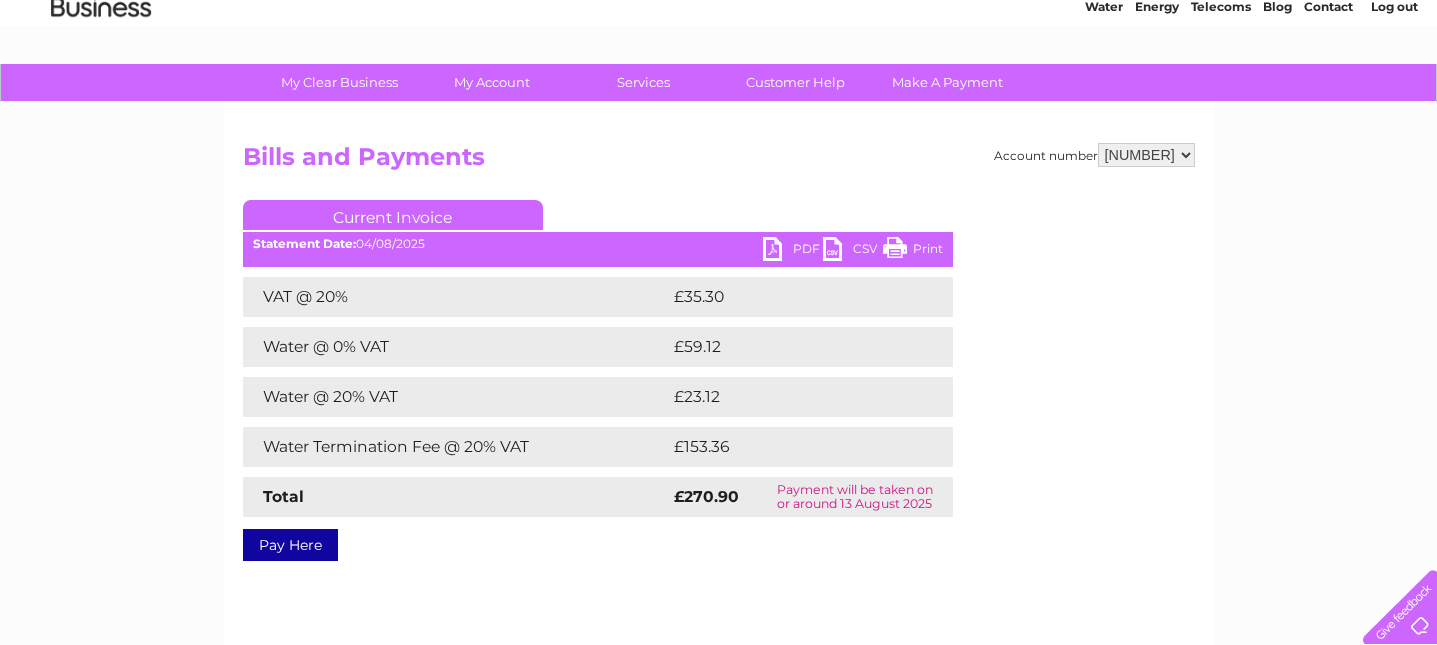 scroll, scrollTop: 108, scrollLeft: 0, axis: vertical 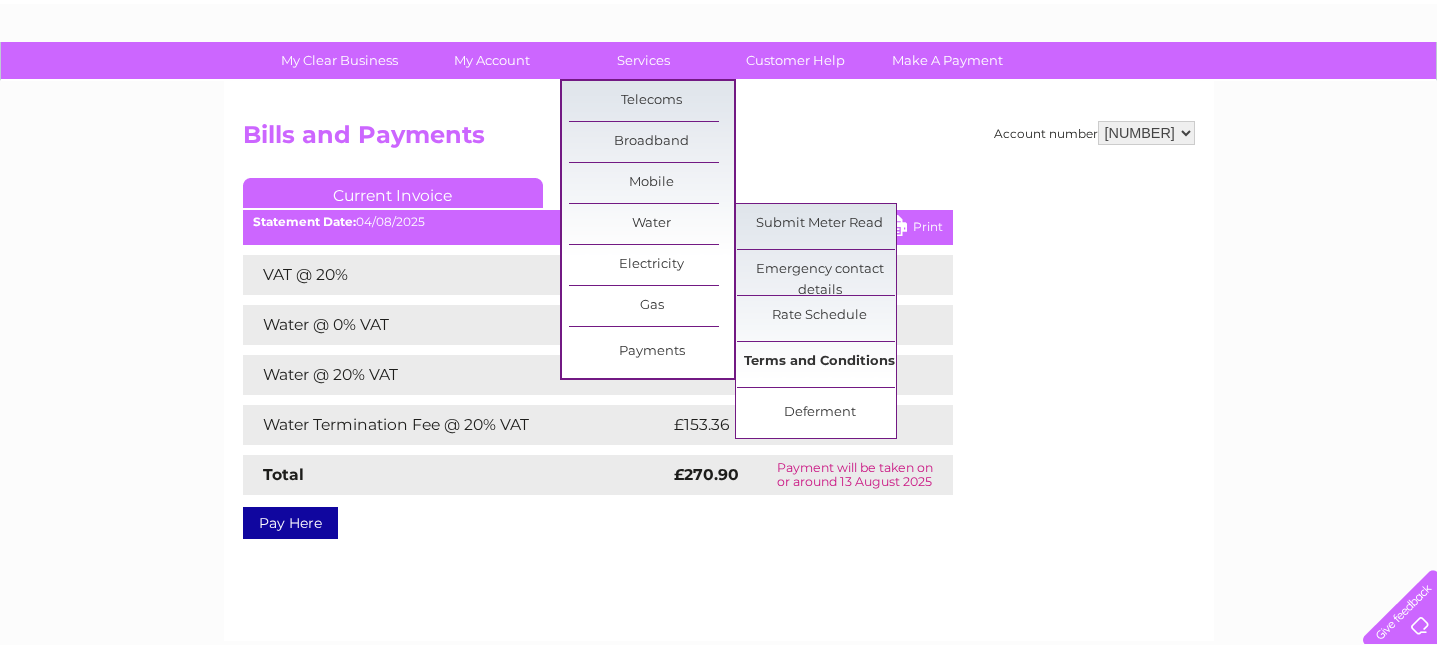 click on "Terms and Conditions" at bounding box center (819, 362) 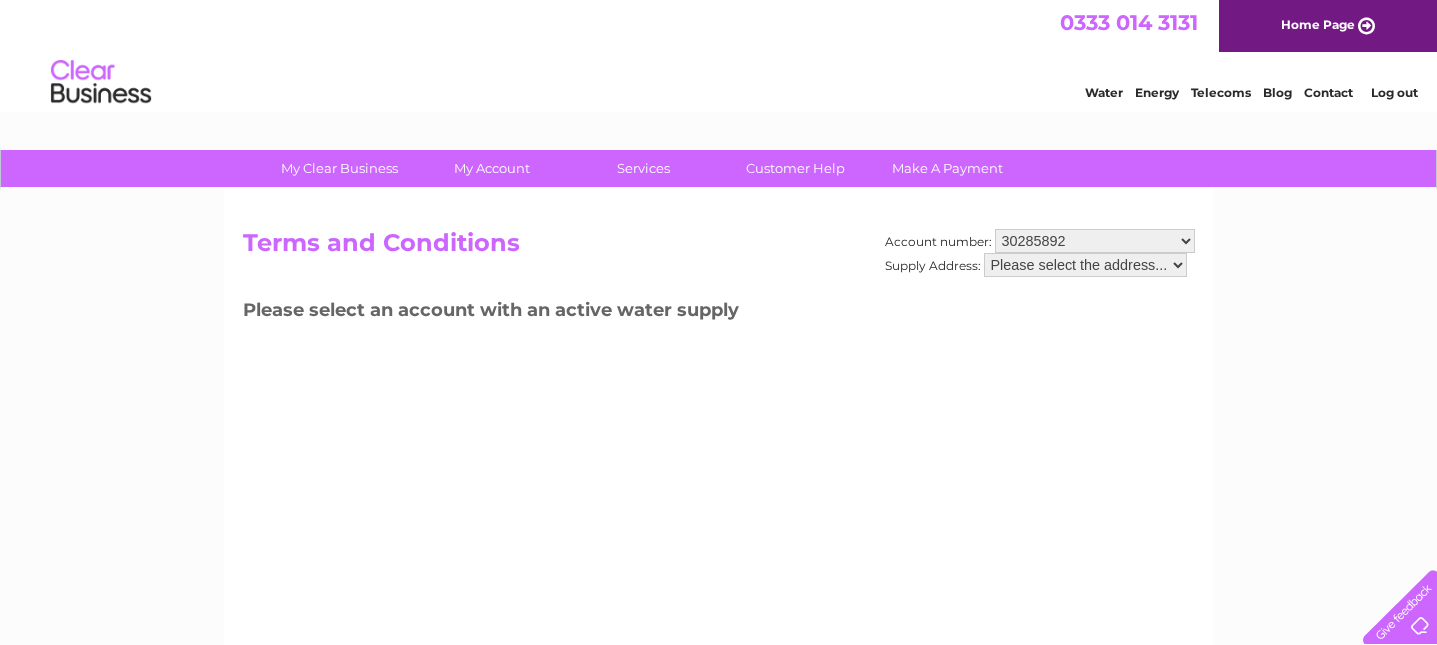 scroll, scrollTop: 169, scrollLeft: 0, axis: vertical 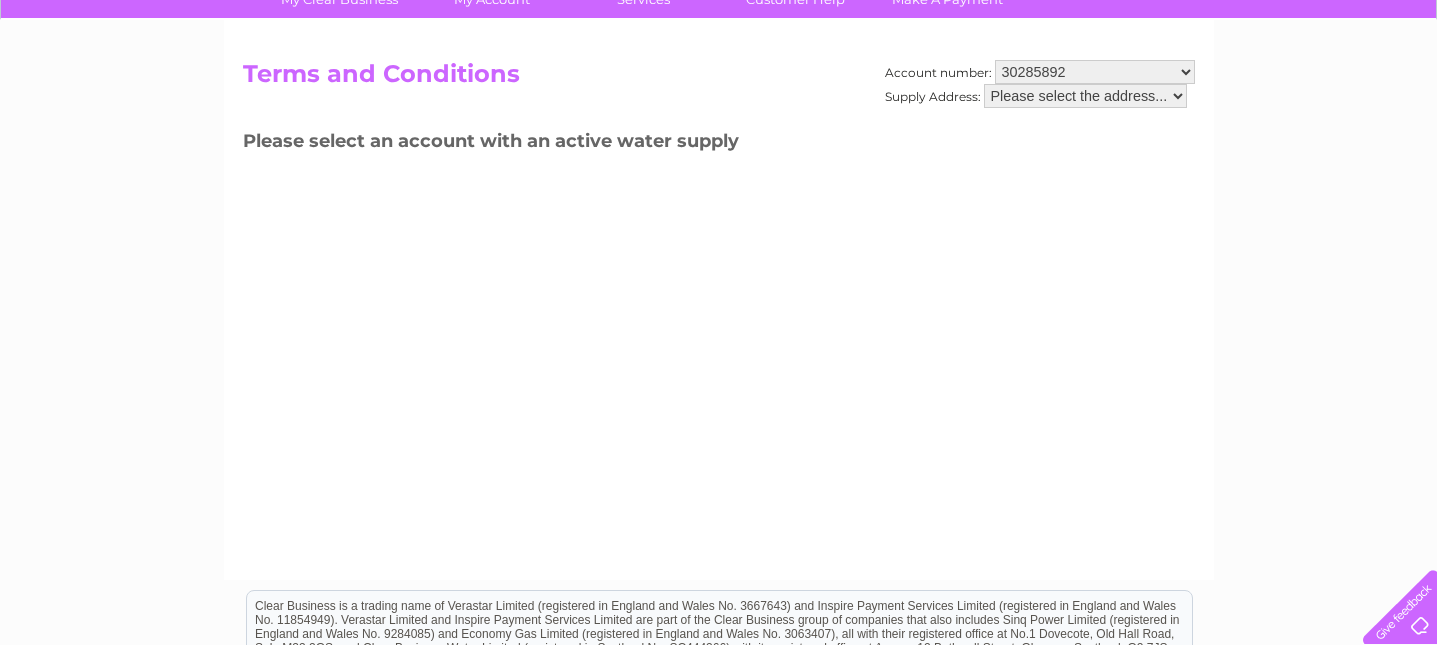 click on "Please select the address..." at bounding box center [1085, 96] 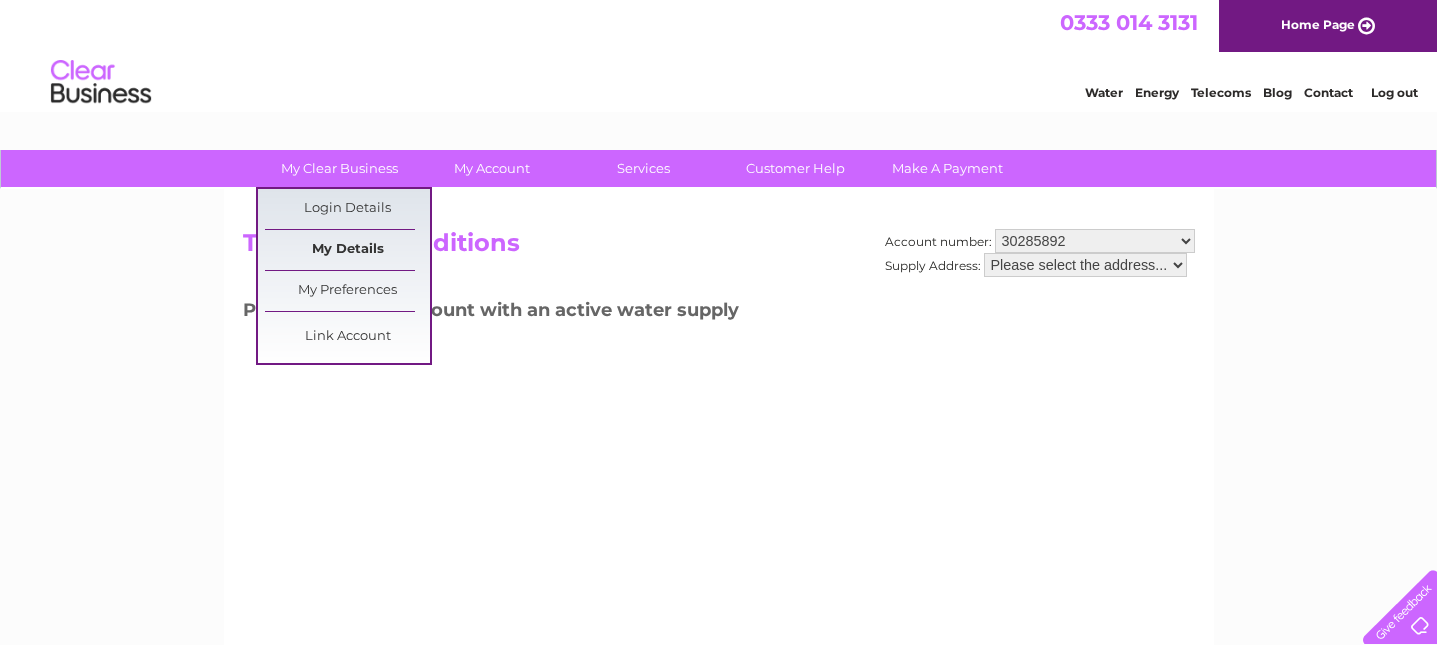 click on "My Details" at bounding box center (347, 250) 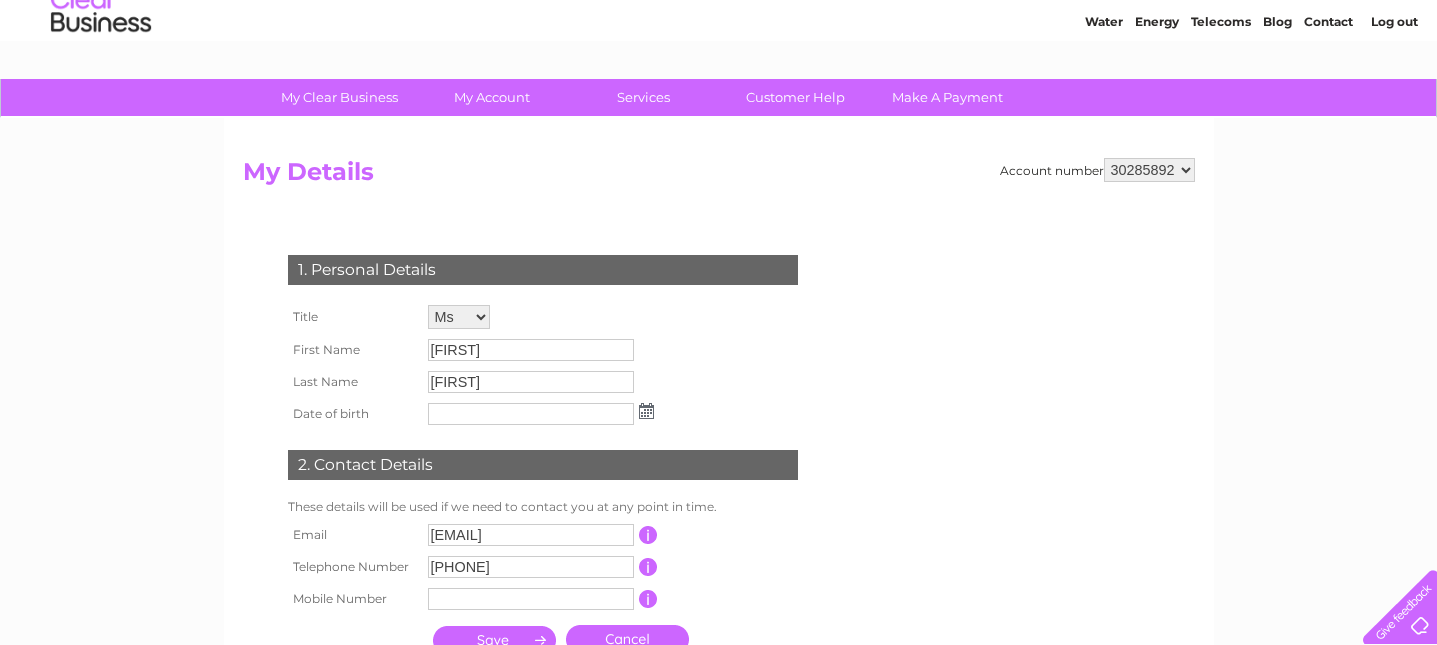 scroll, scrollTop: 70, scrollLeft: 0, axis: vertical 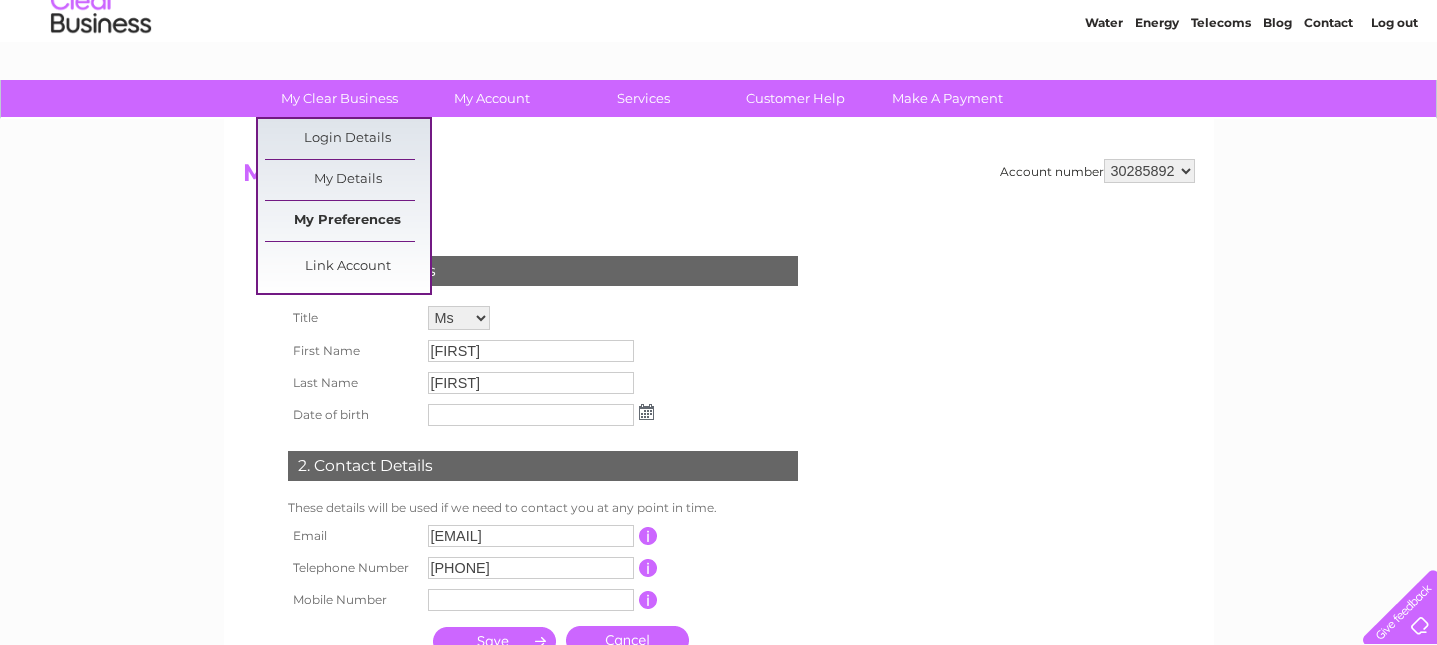 click on "My Preferences" at bounding box center [347, 221] 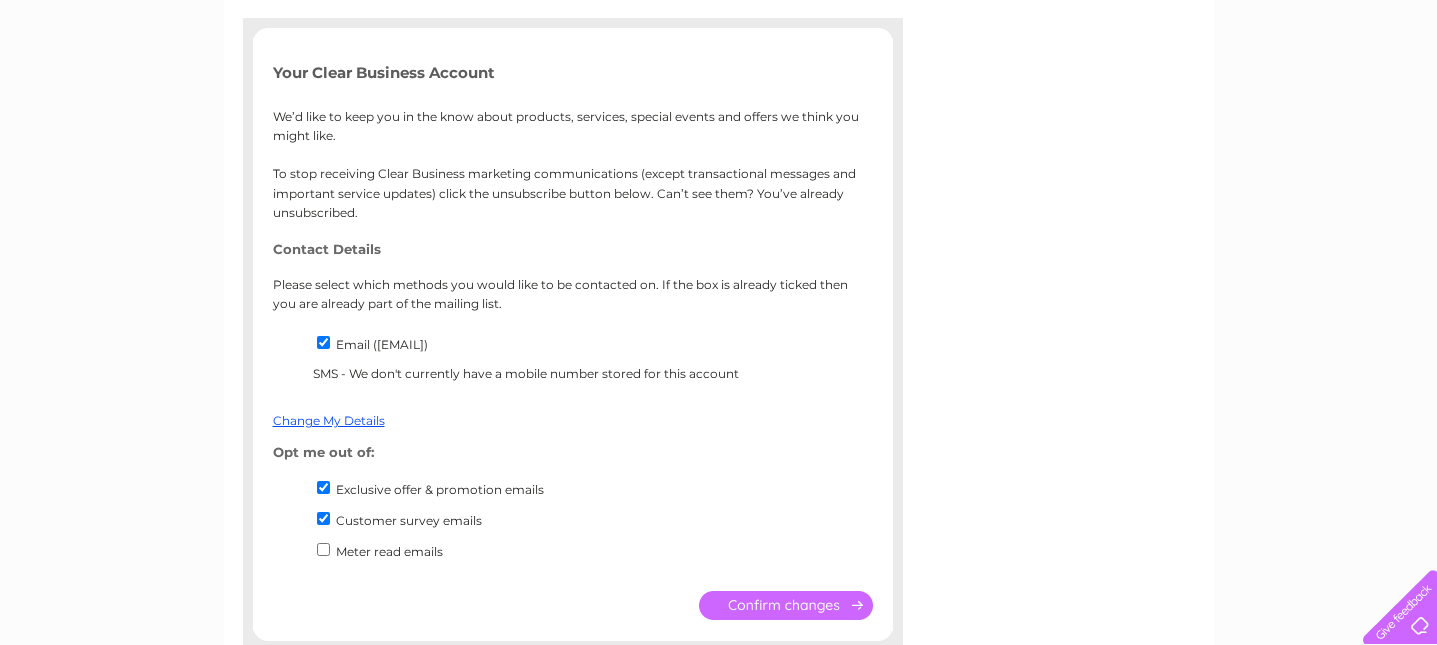 scroll, scrollTop: 0, scrollLeft: 0, axis: both 